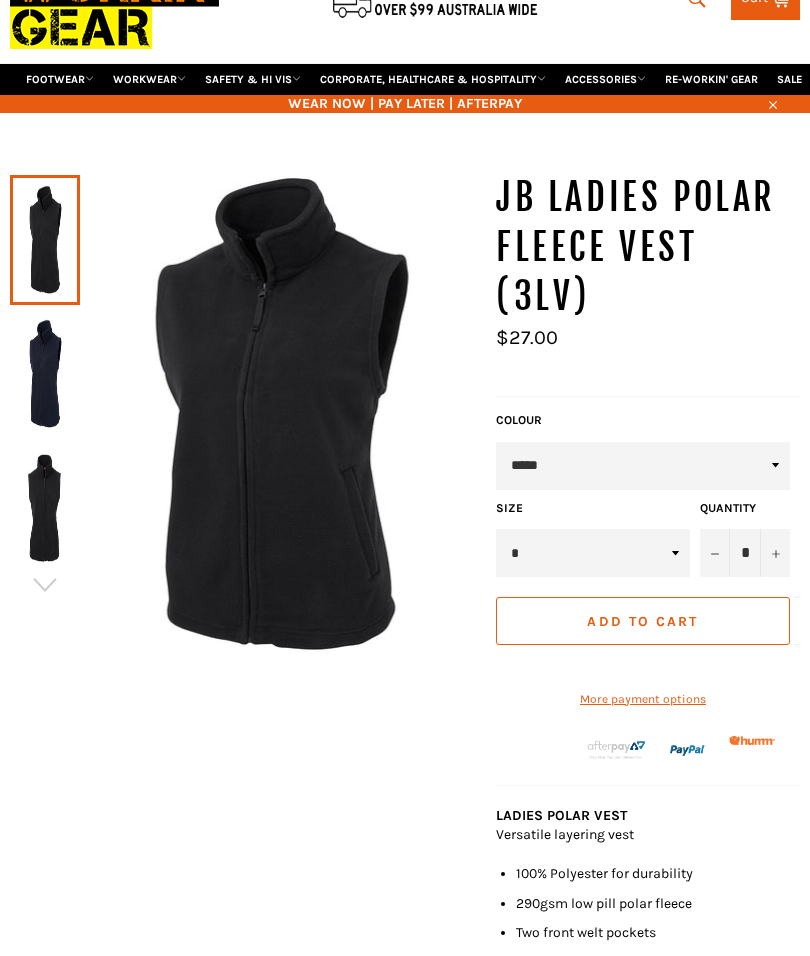 scroll, scrollTop: 75, scrollLeft: 0, axis: vertical 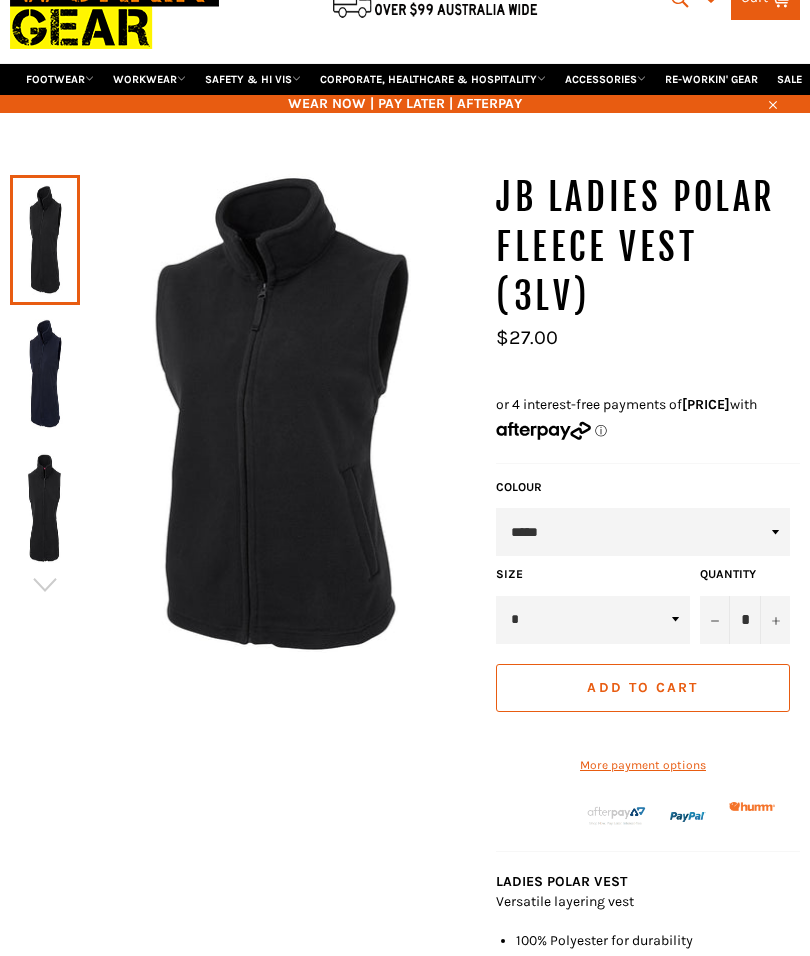 click at bounding box center [45, 585] 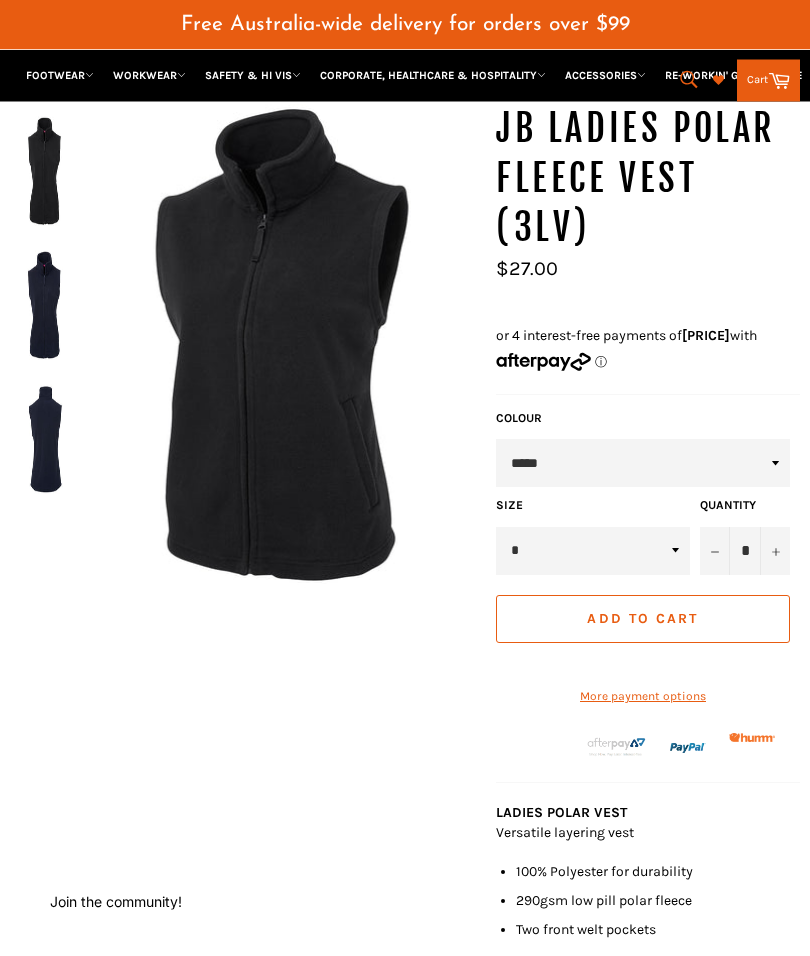 scroll, scrollTop: 201, scrollLeft: 0, axis: vertical 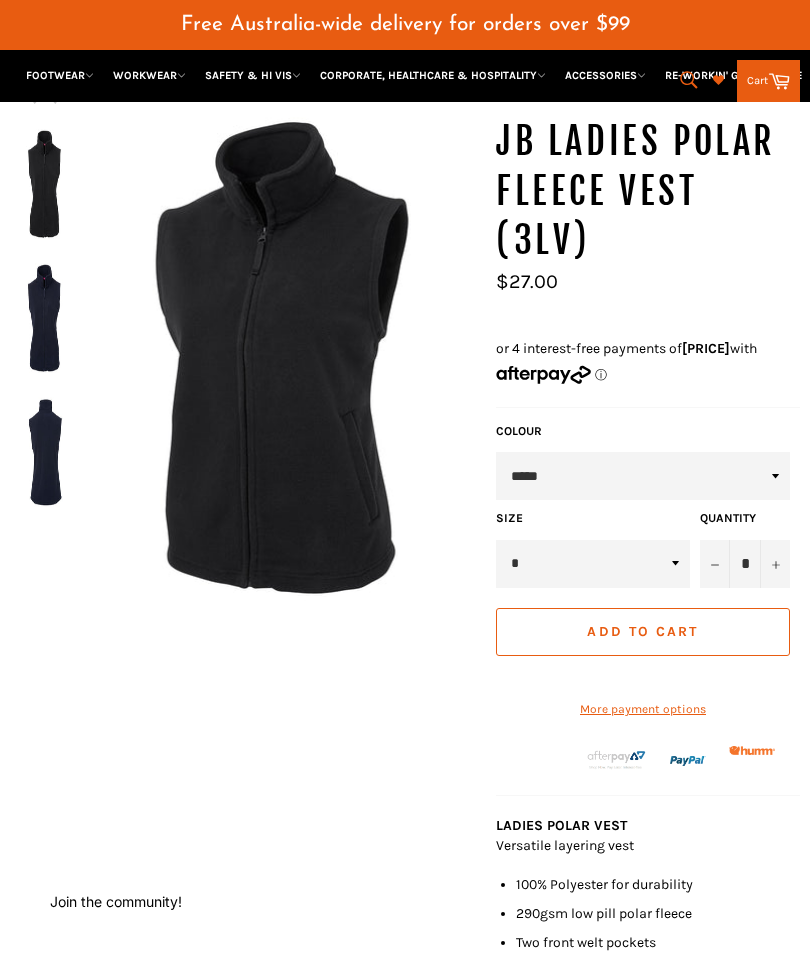 click on "JB Ladies Polar Fleece Vest (3LV)
Sale
Regular price
$27.00
COLOUR
*****
****
Size" at bounding box center (648, 721) 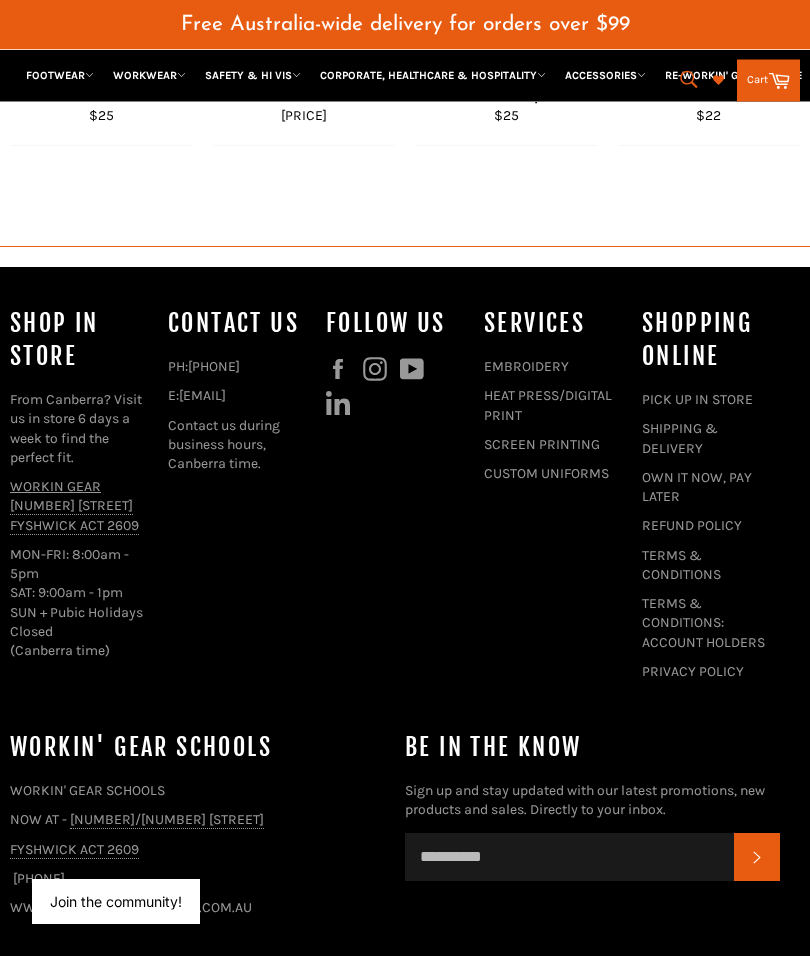 scroll, scrollTop: 2703, scrollLeft: 0, axis: vertical 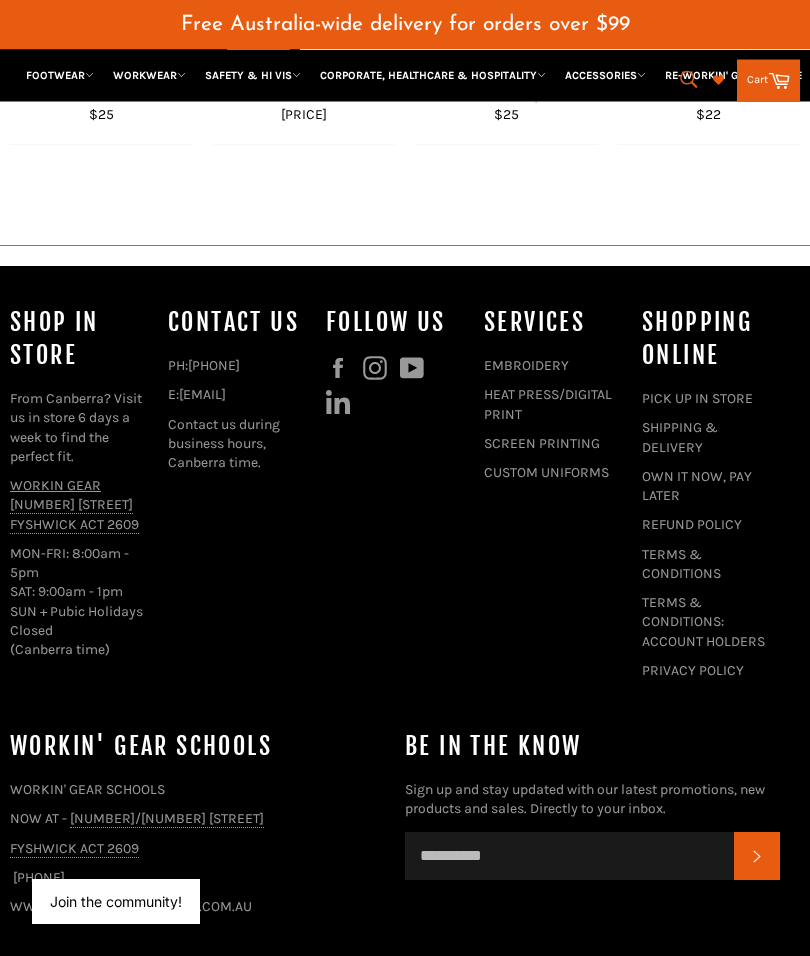 click on "SHIPPING & DELIVERY" at bounding box center [680, 438] 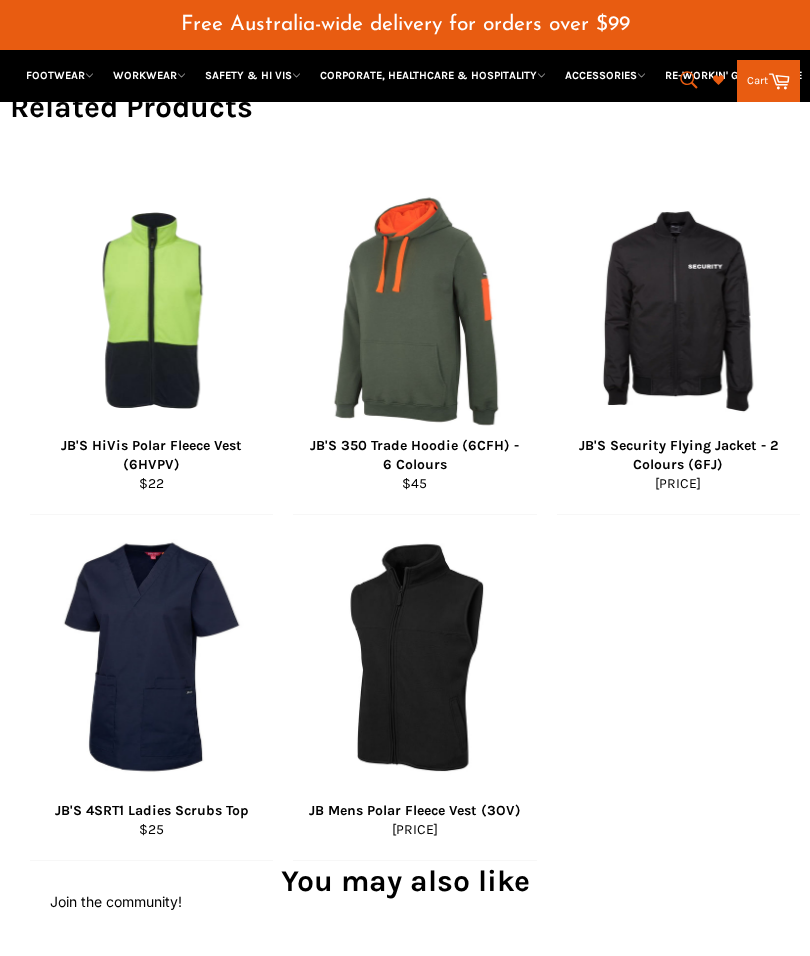 scroll, scrollTop: 1551, scrollLeft: 0, axis: vertical 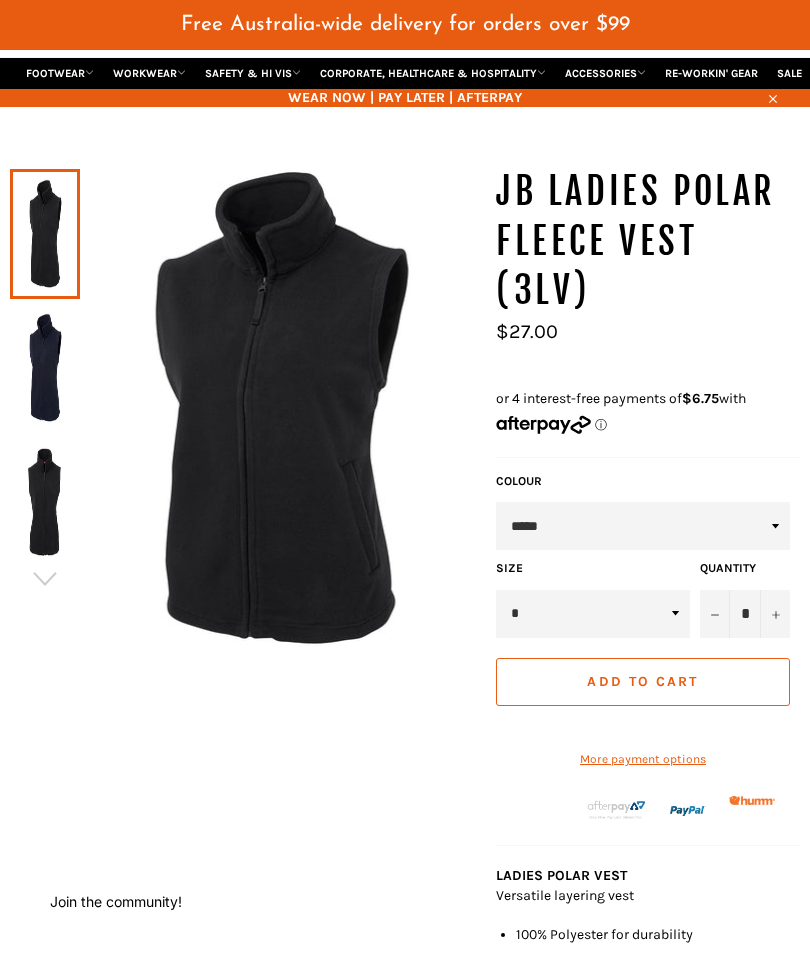 click on "*
**
**
**
**
**
**
**
**" at bounding box center (593, 614) 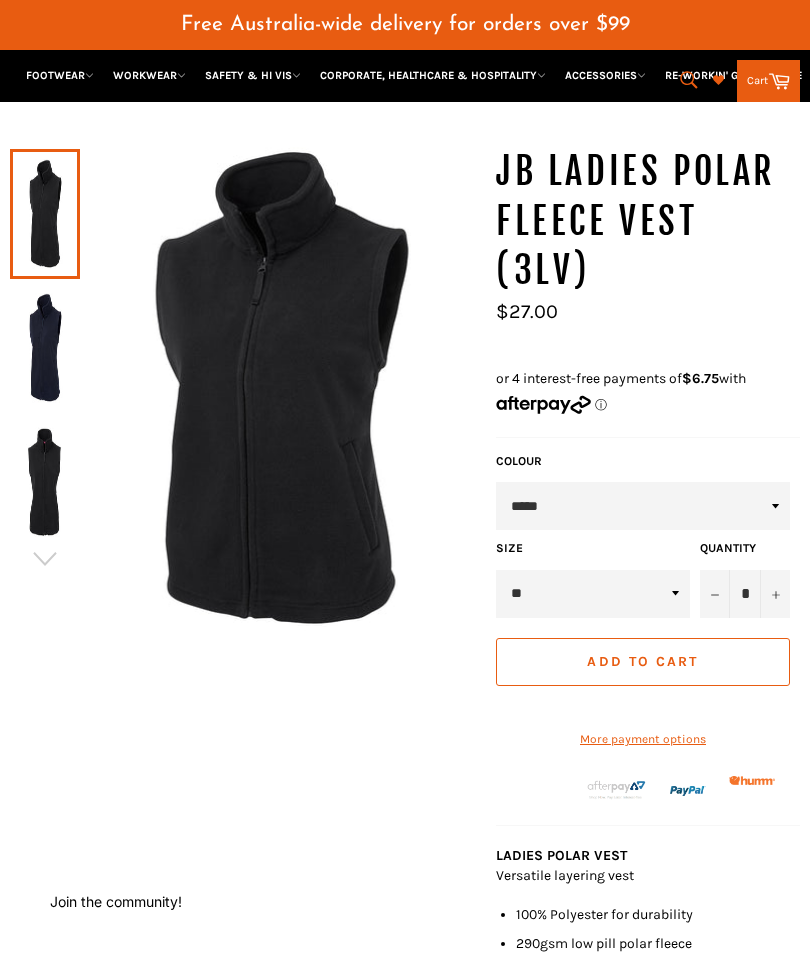 scroll, scrollTop: 0, scrollLeft: 0, axis: both 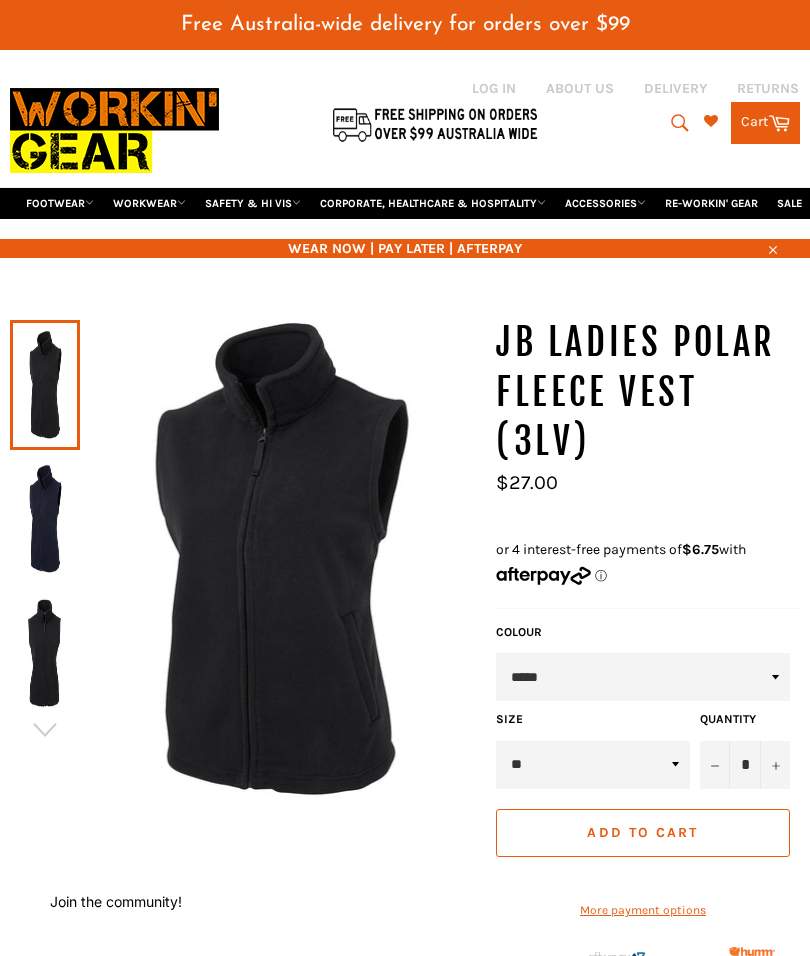 click 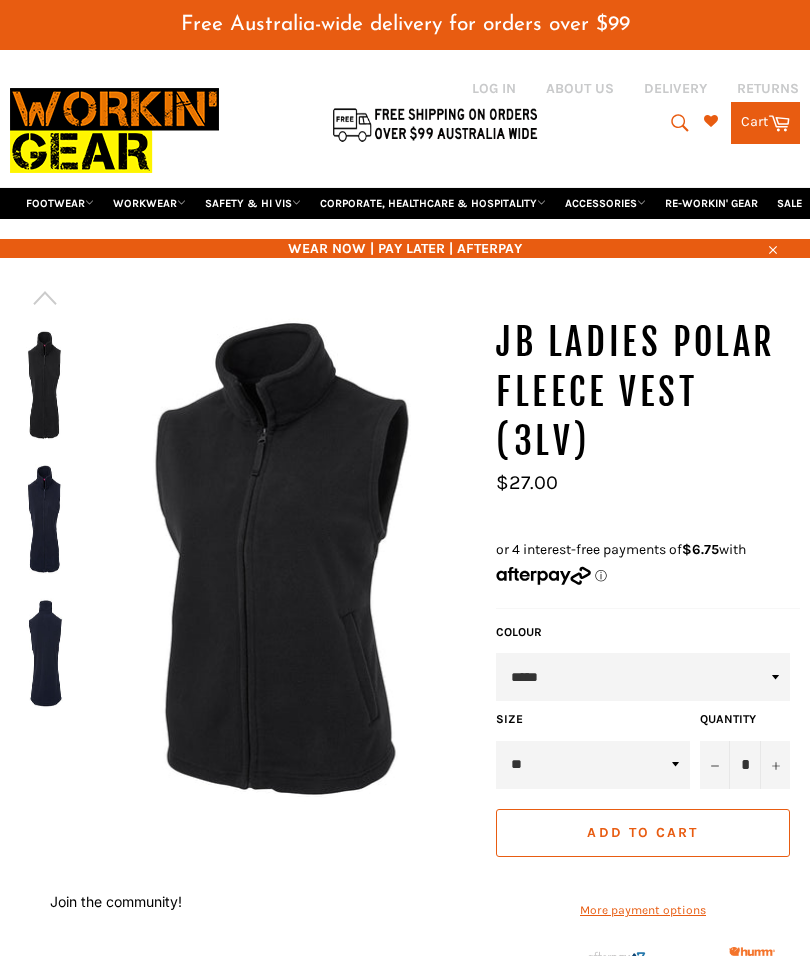 click on "*****
****" at bounding box center [643, 677] 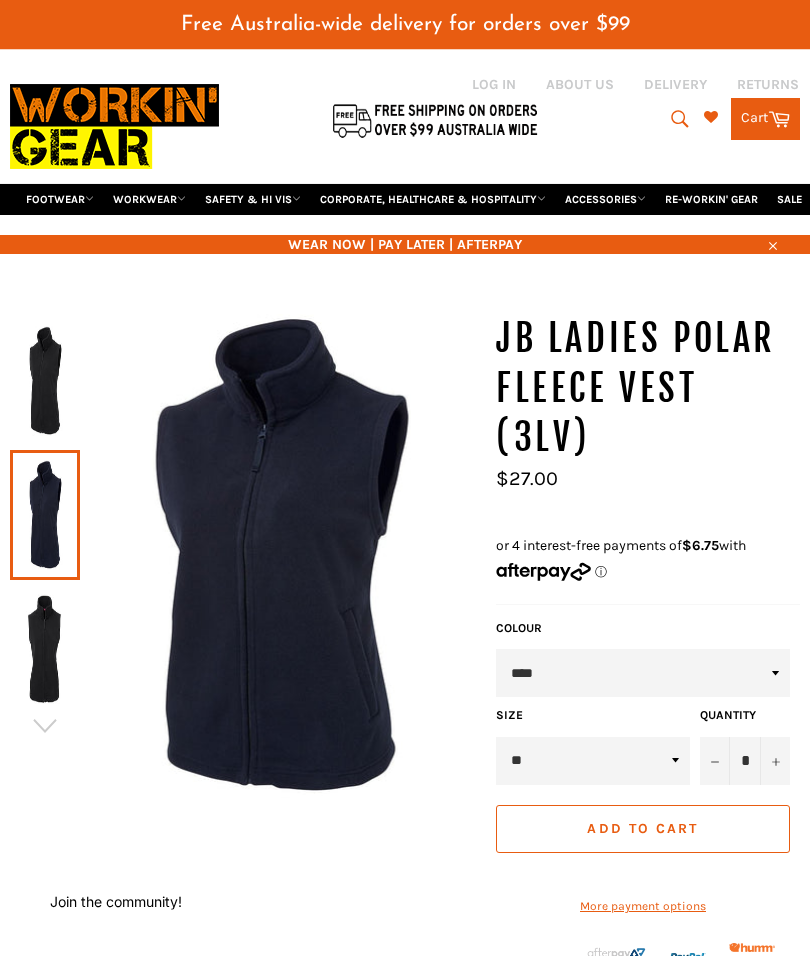 scroll, scrollTop: 0, scrollLeft: 0, axis: both 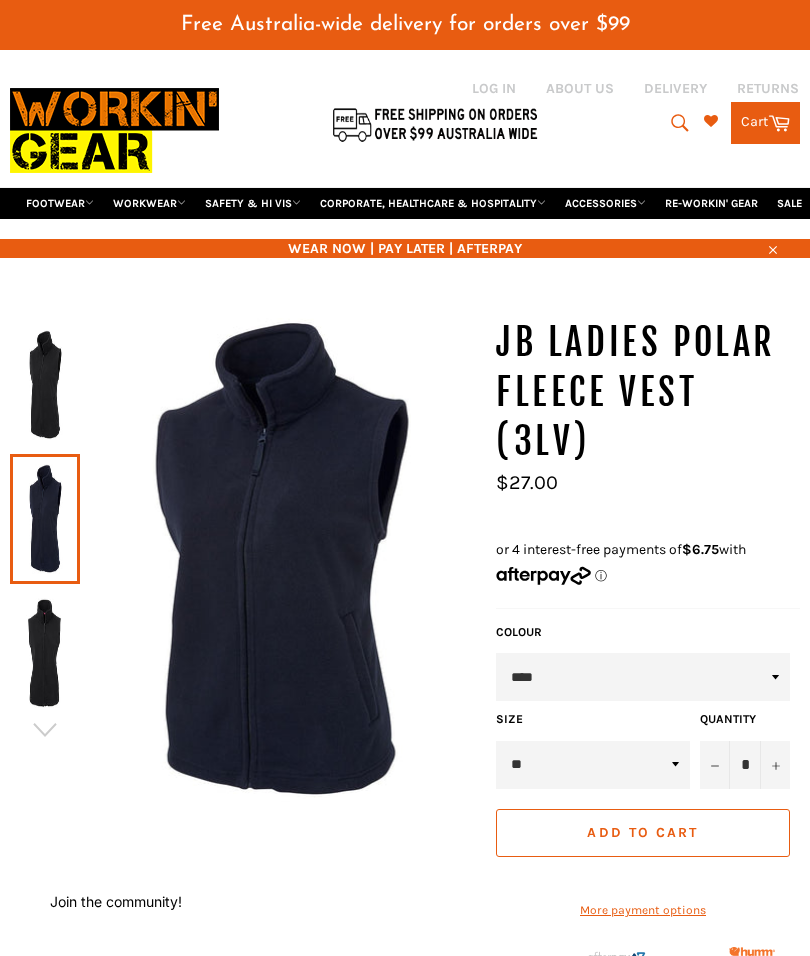 click on "Search" at bounding box center (678, 123) 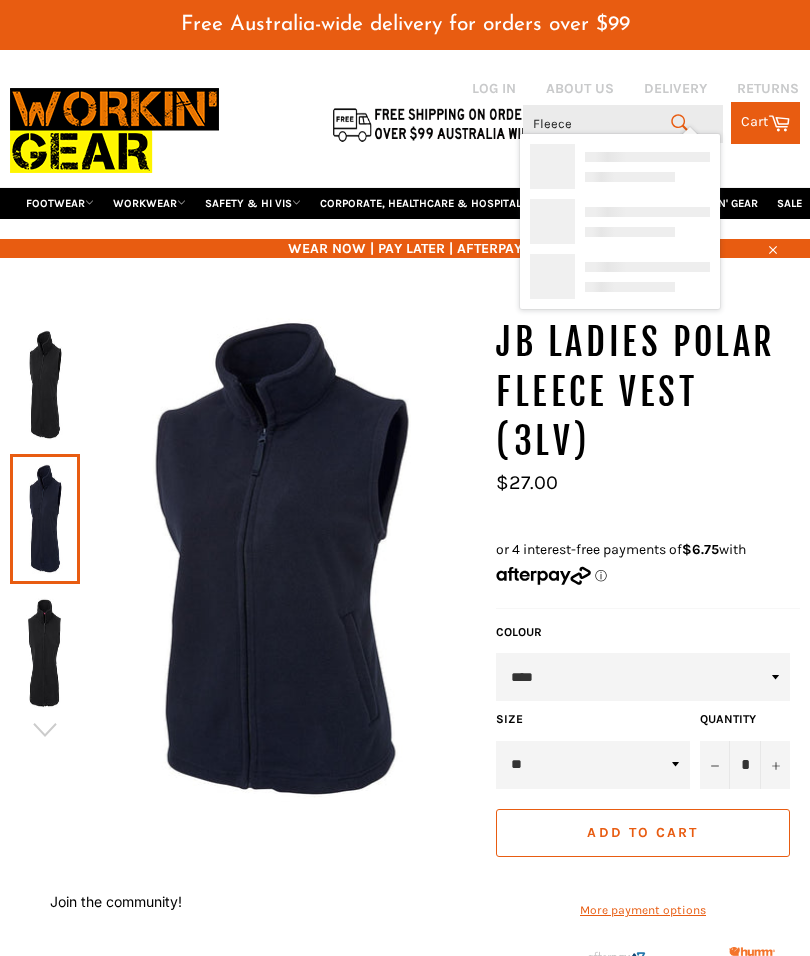 type on "Fleece" 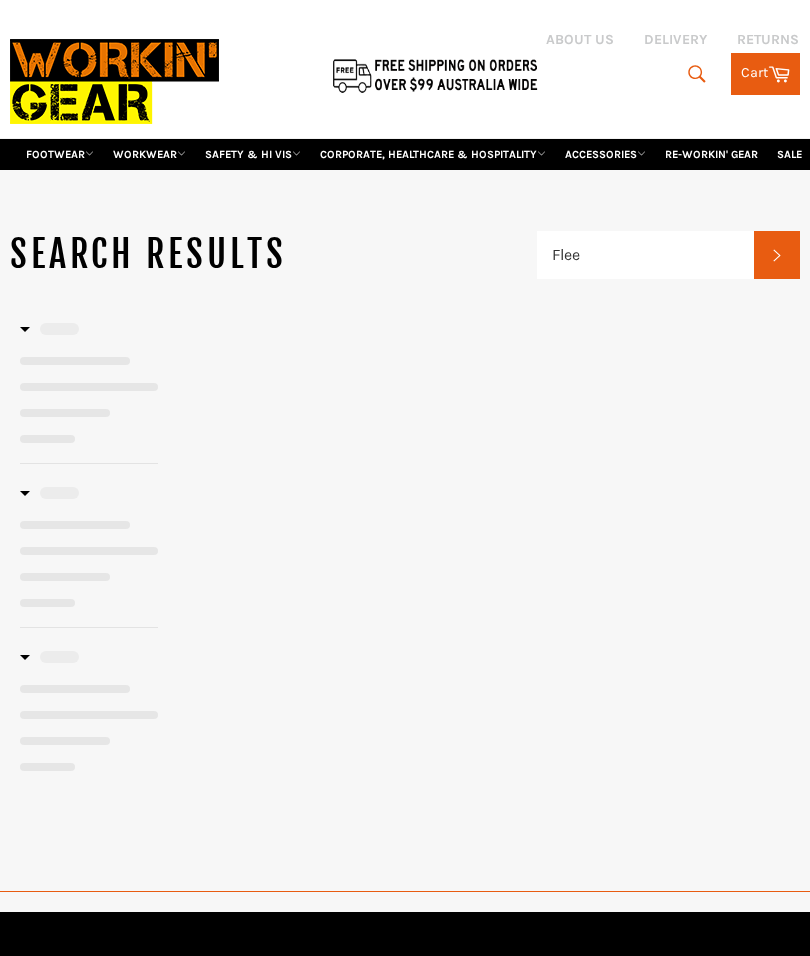 scroll, scrollTop: 0, scrollLeft: 0, axis: both 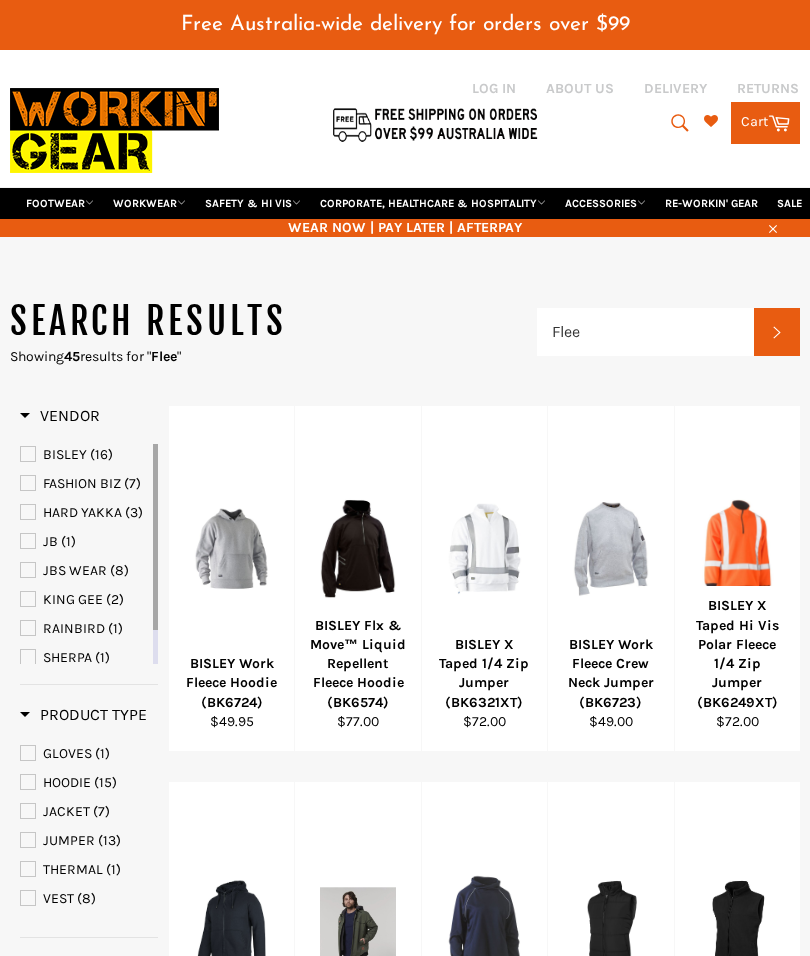 click on "Search" at bounding box center [678, 123] 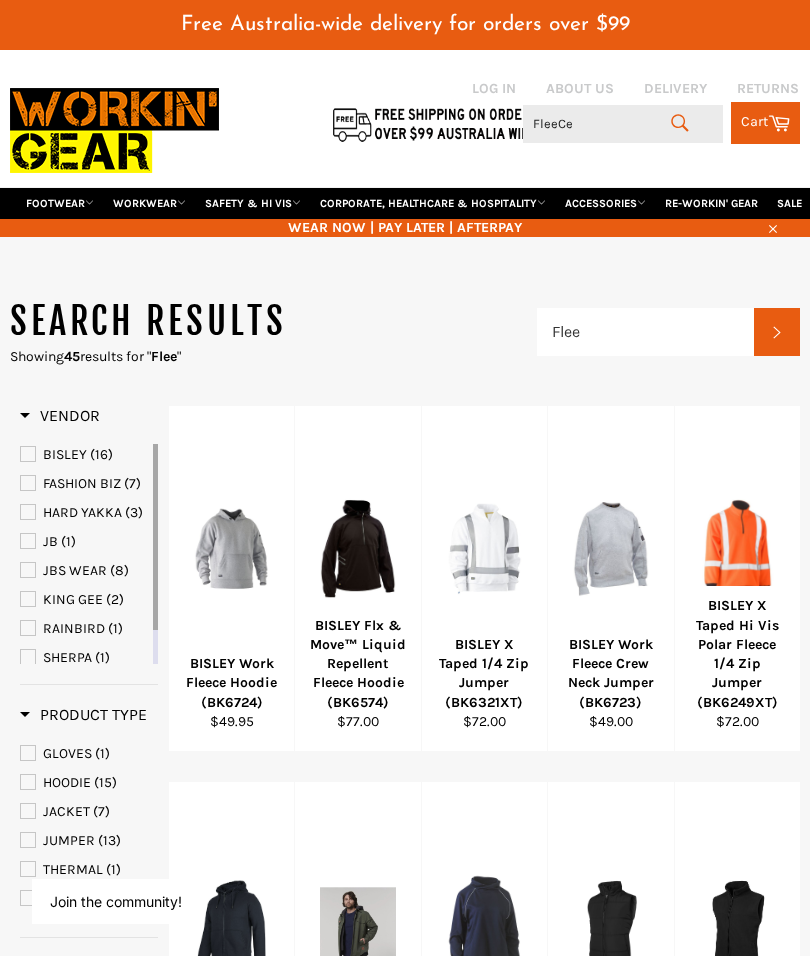 type on "FleeCe" 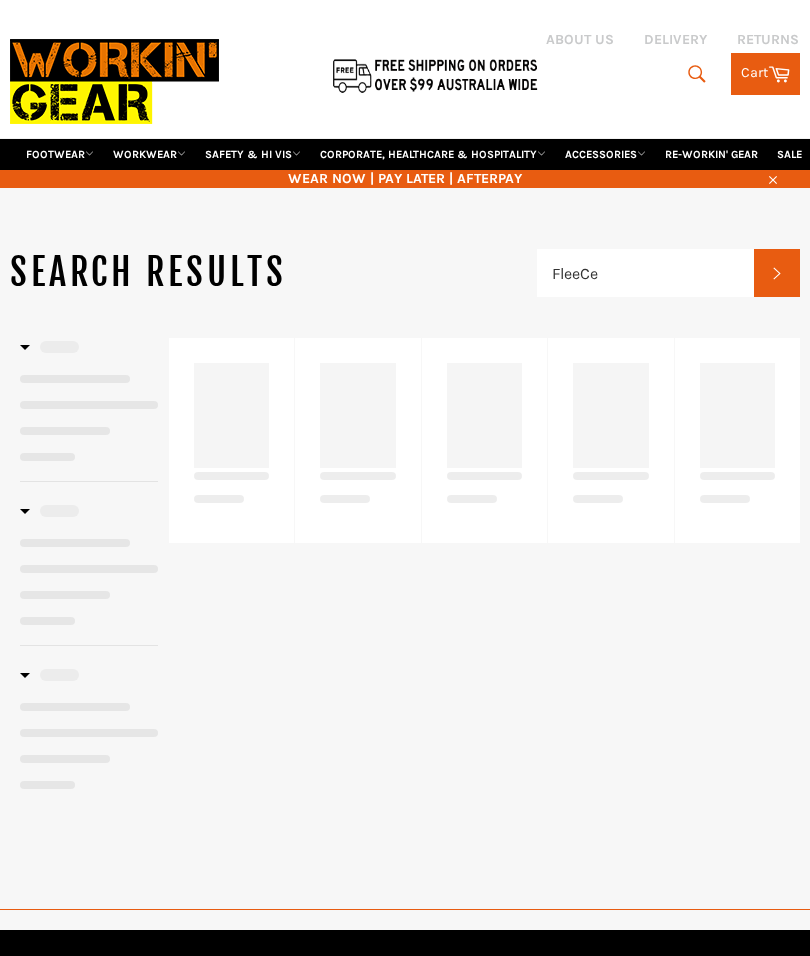 scroll, scrollTop: 0, scrollLeft: 0, axis: both 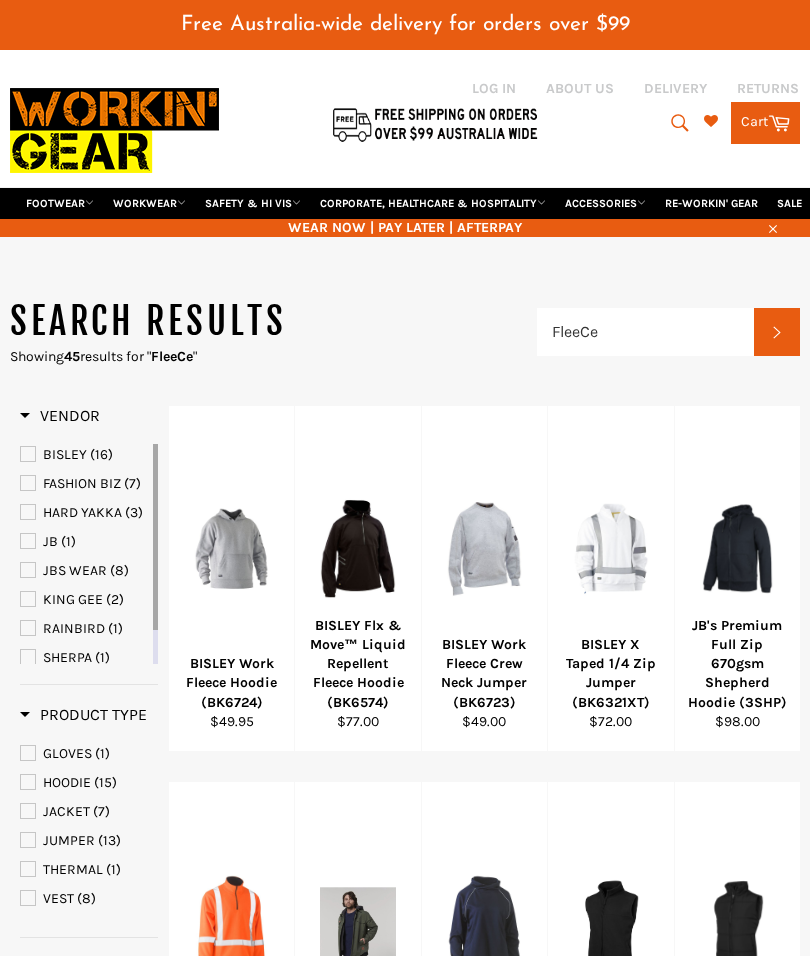 click 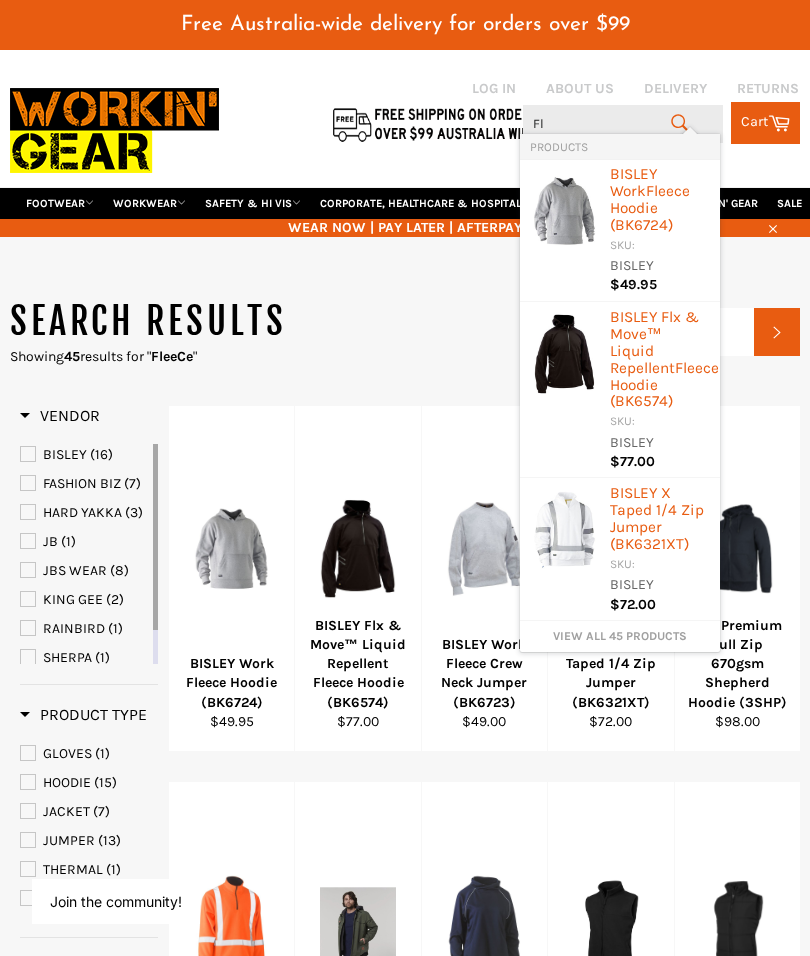 type on "F" 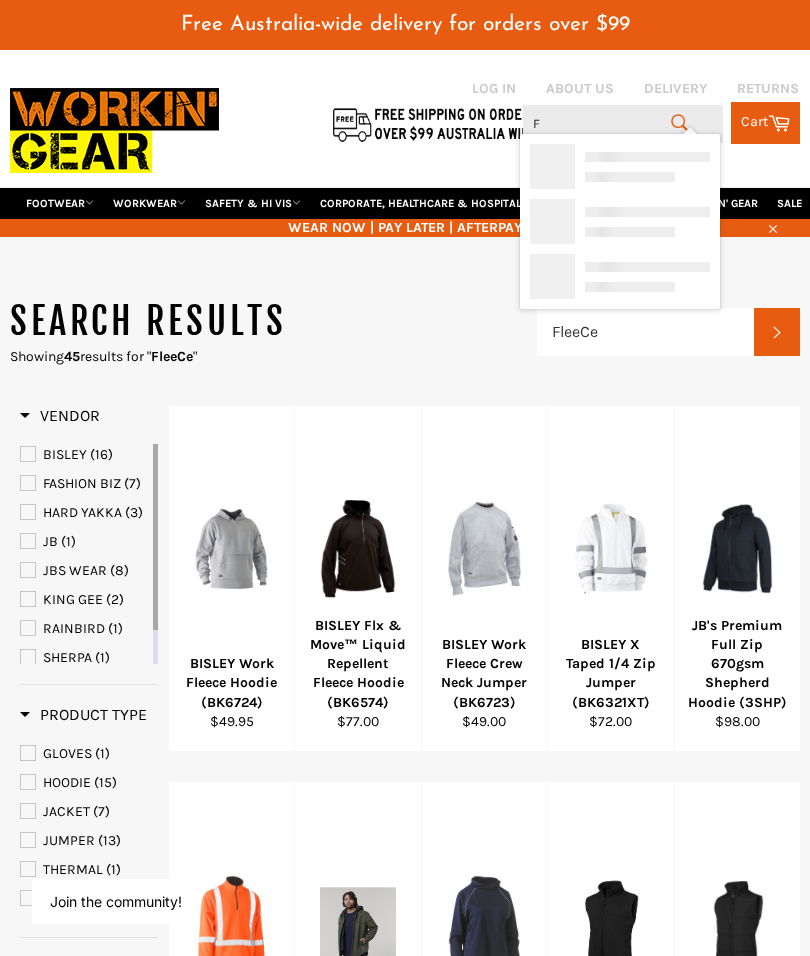 type 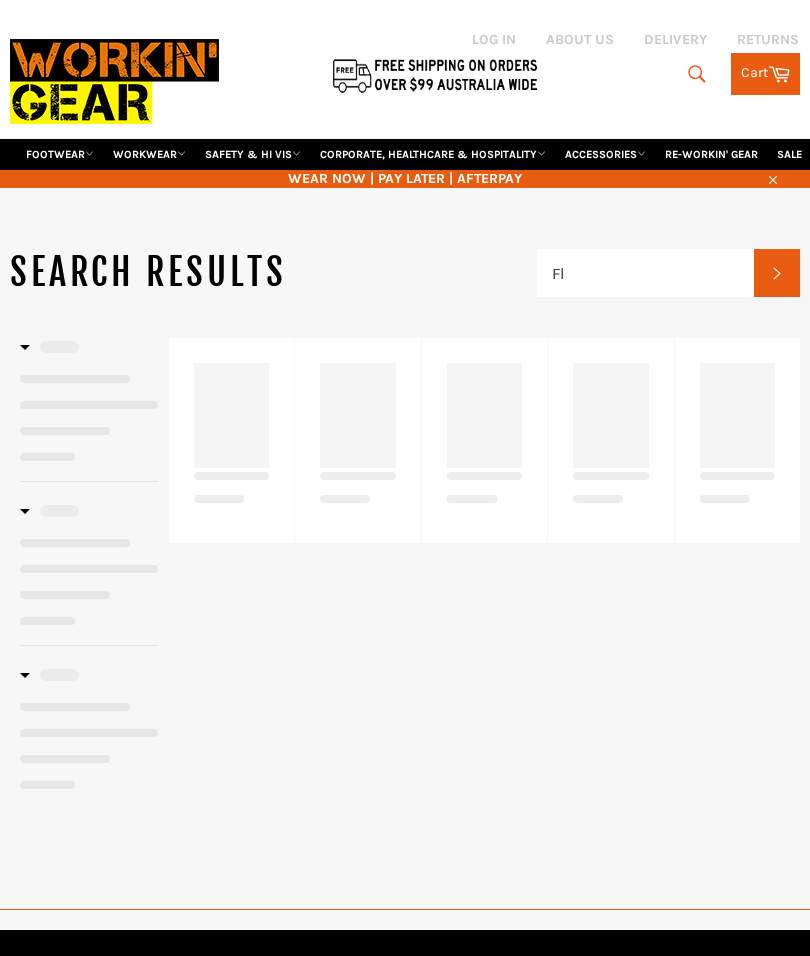 scroll, scrollTop: 0, scrollLeft: 0, axis: both 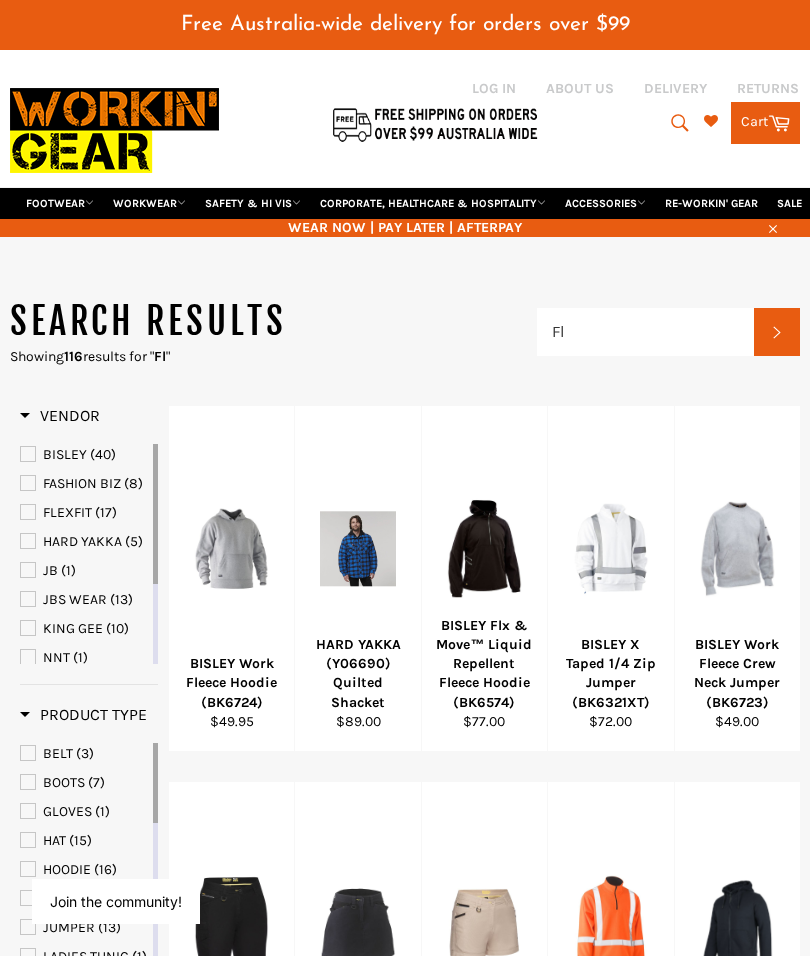 click 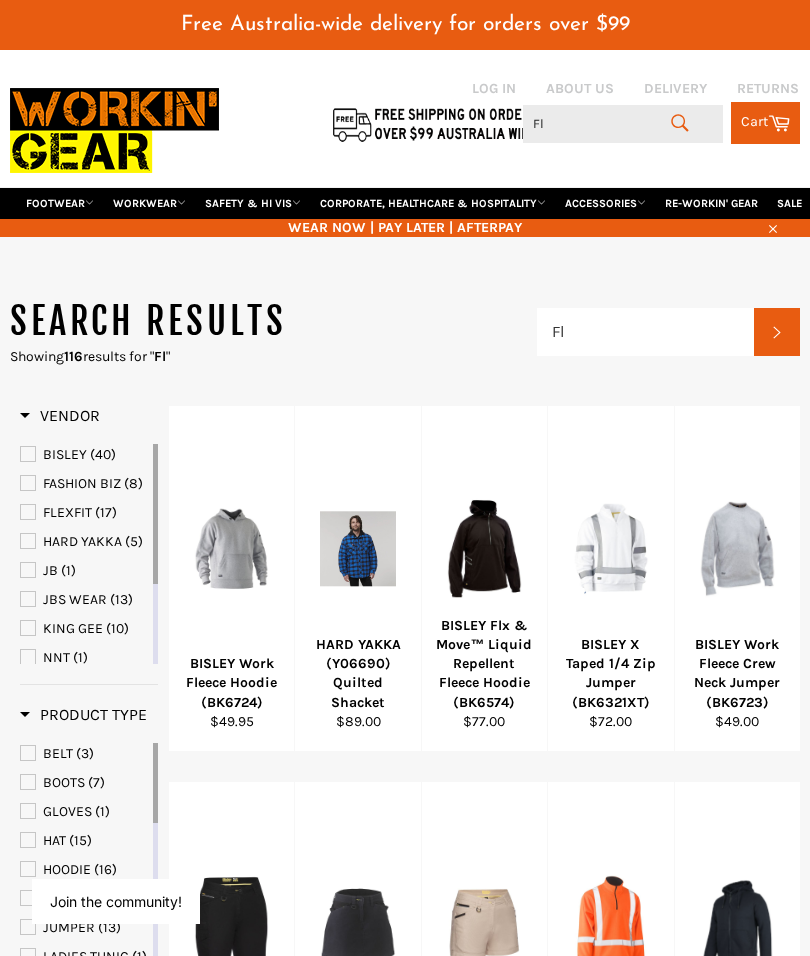 type on "F" 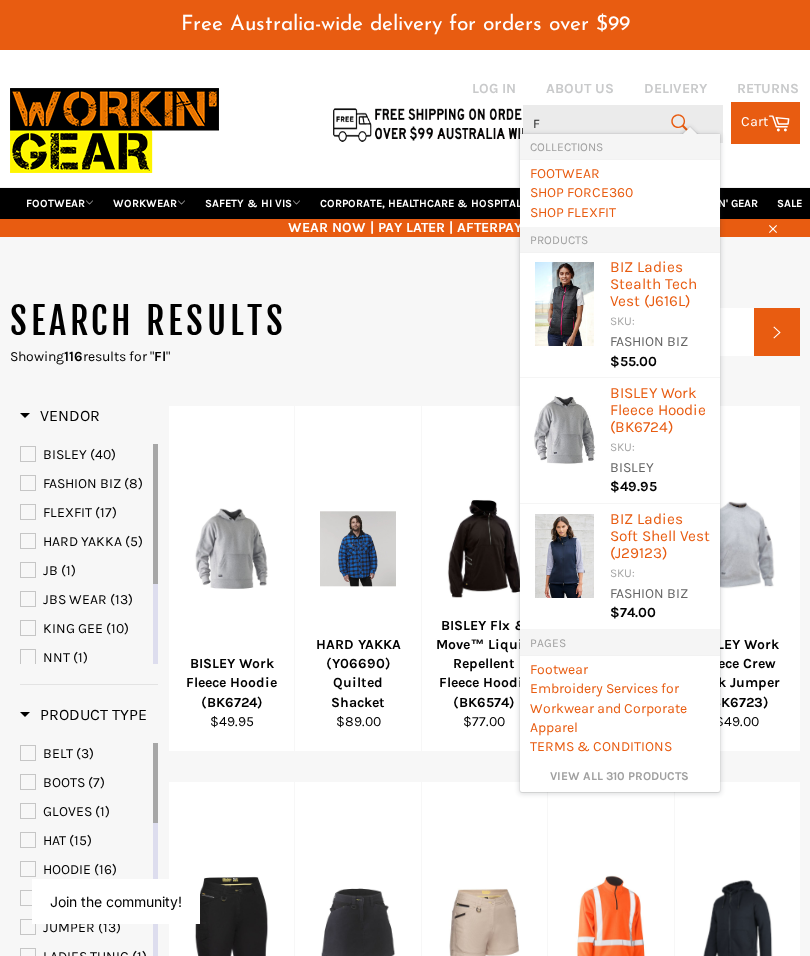 type 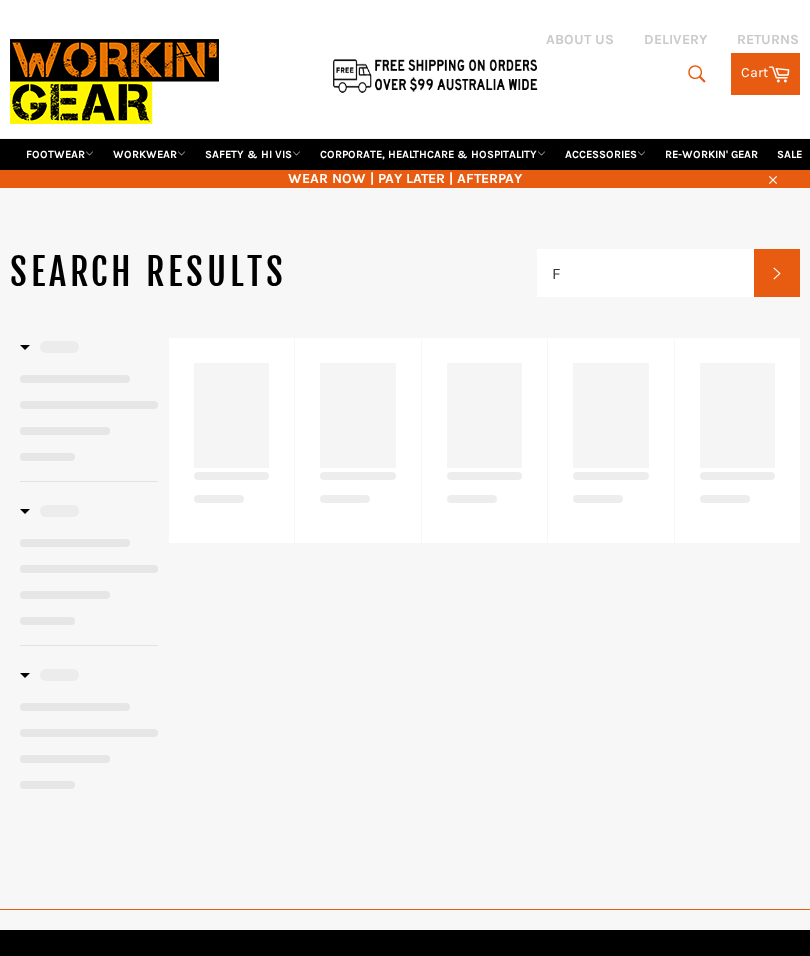 scroll, scrollTop: 0, scrollLeft: 0, axis: both 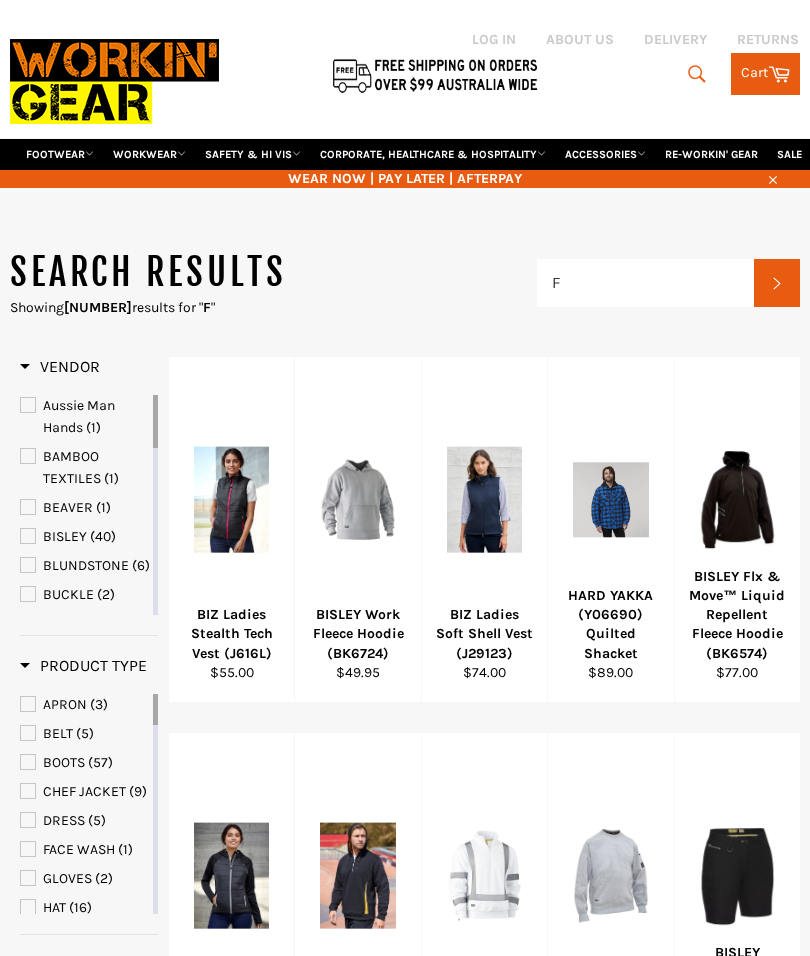 type on "F" 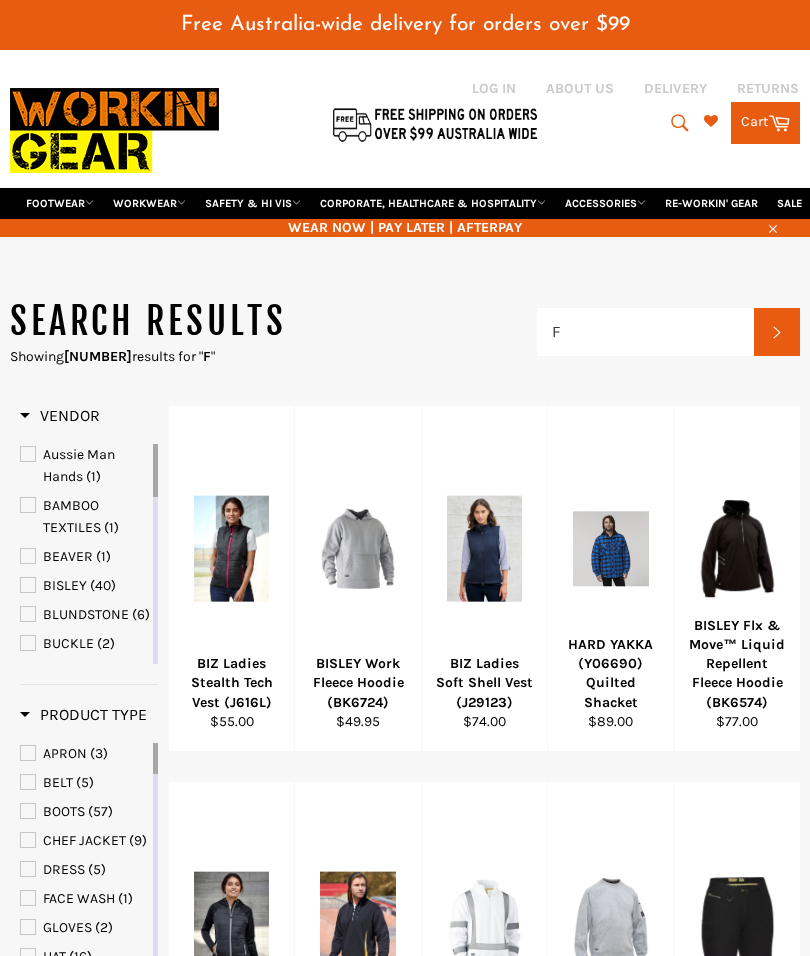 click 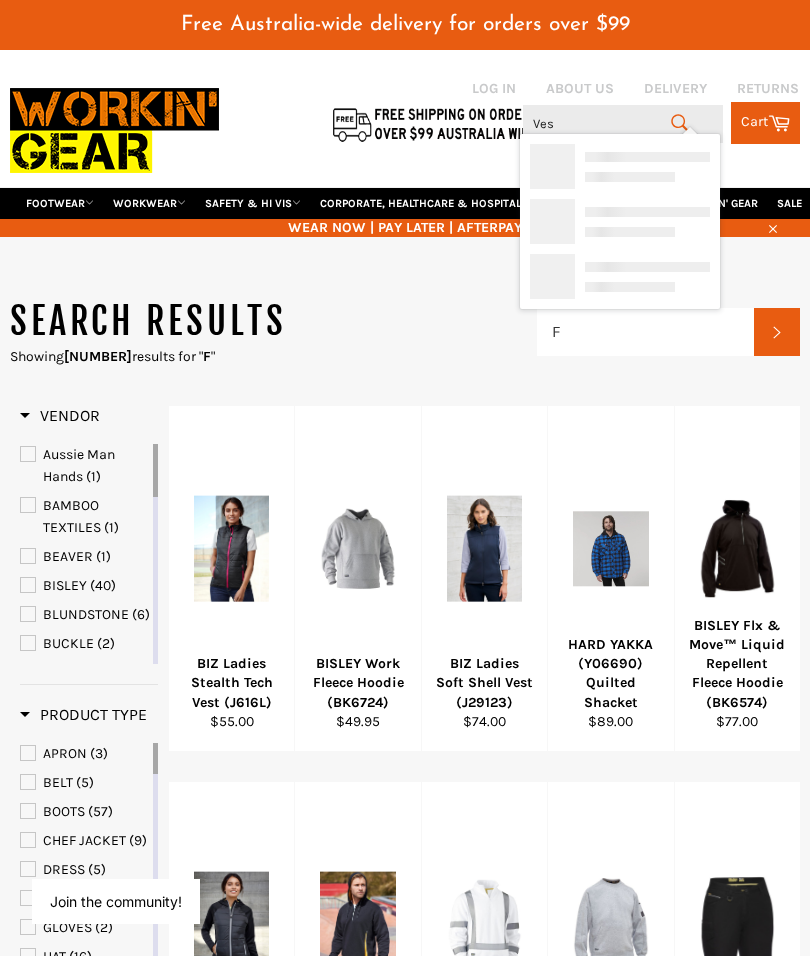 type on "Vest" 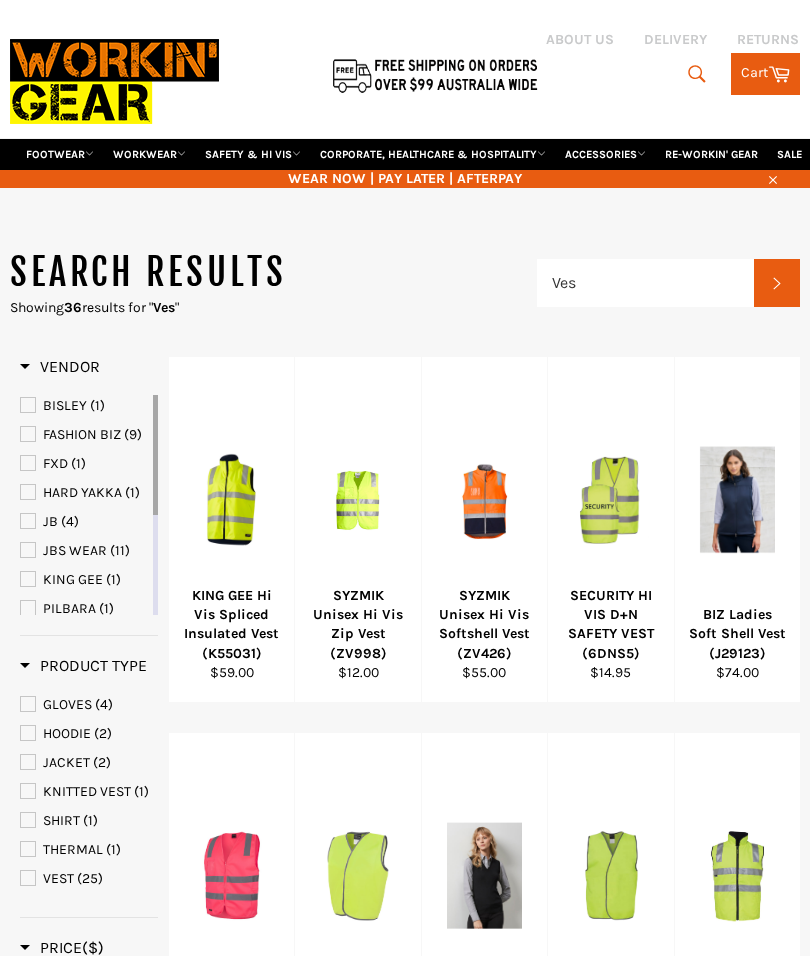 scroll, scrollTop: 0, scrollLeft: 0, axis: both 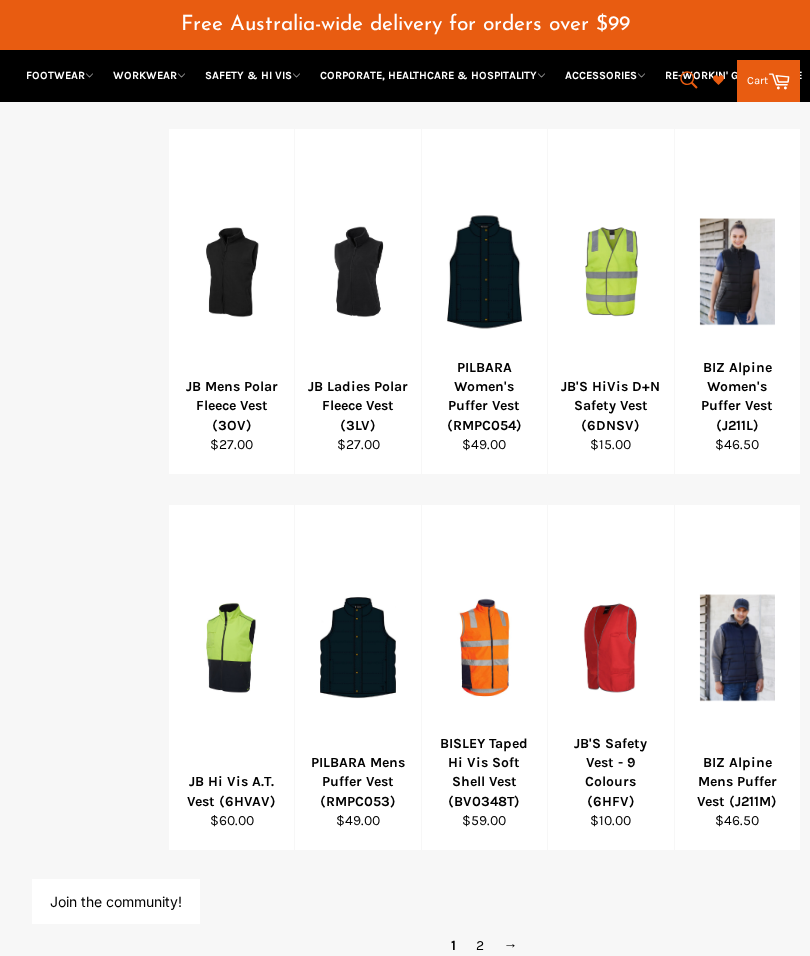 click on "→" at bounding box center (511, 945) 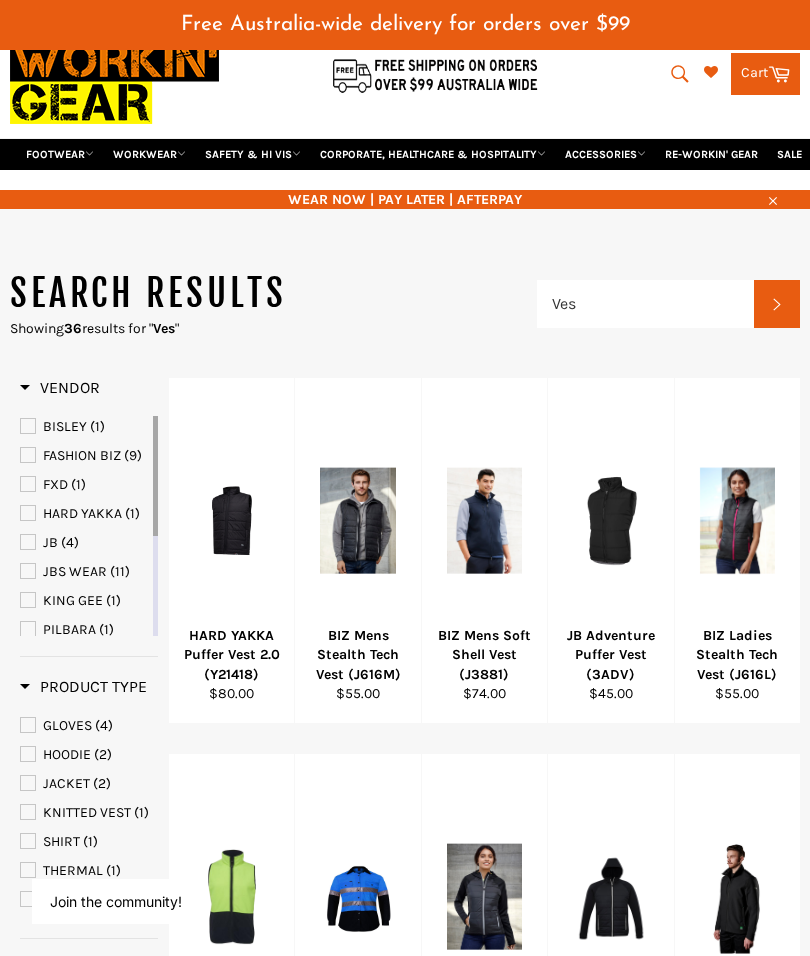 scroll, scrollTop: 16, scrollLeft: 0, axis: vertical 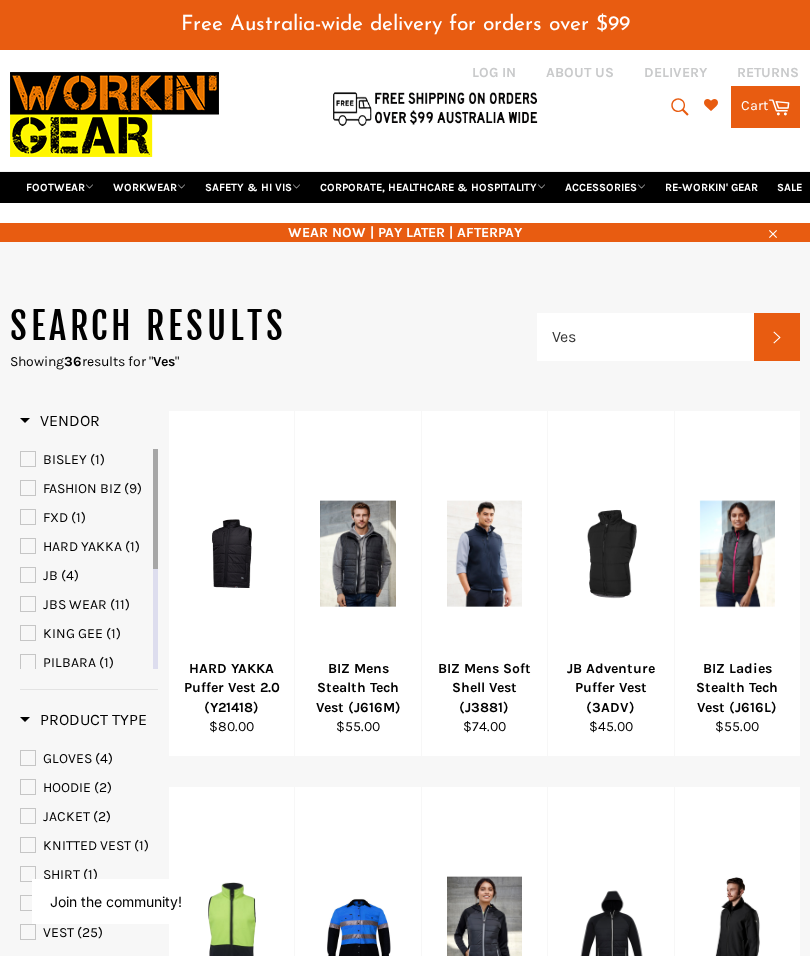 click on "GLOVES (4)" at bounding box center (89, 759) 